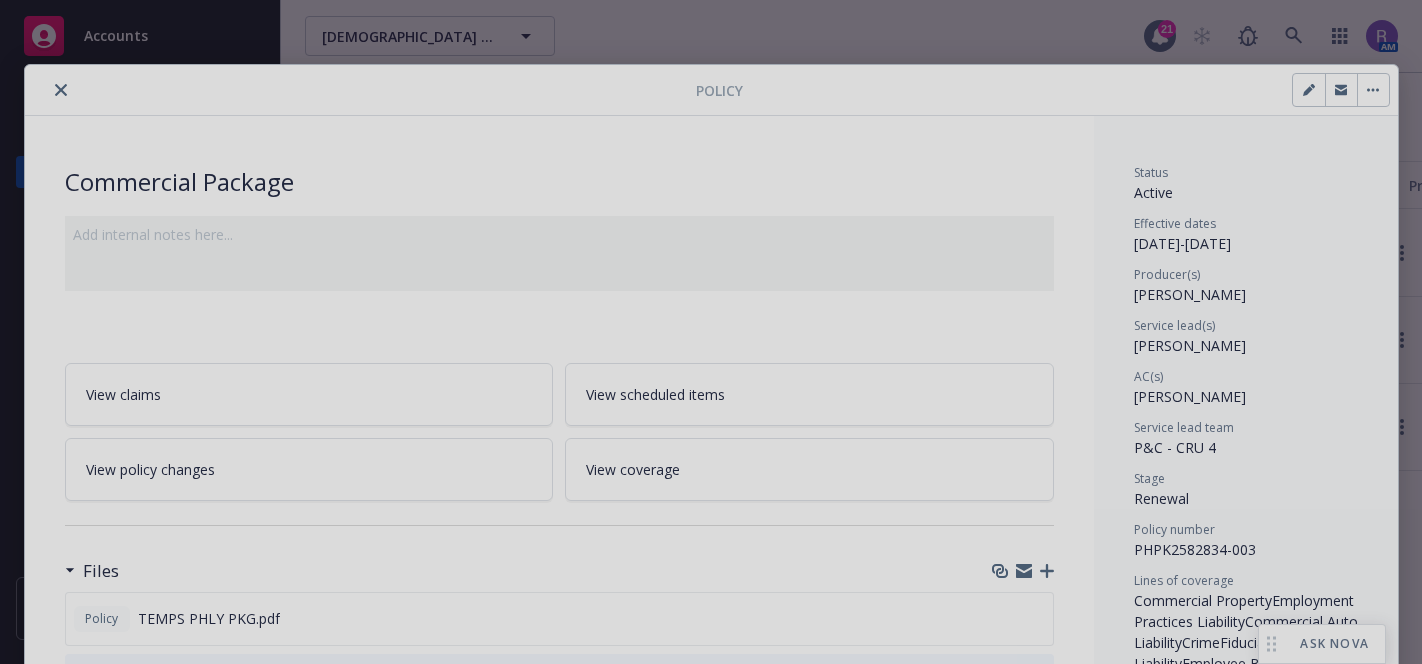 scroll, scrollTop: 0, scrollLeft: 0, axis: both 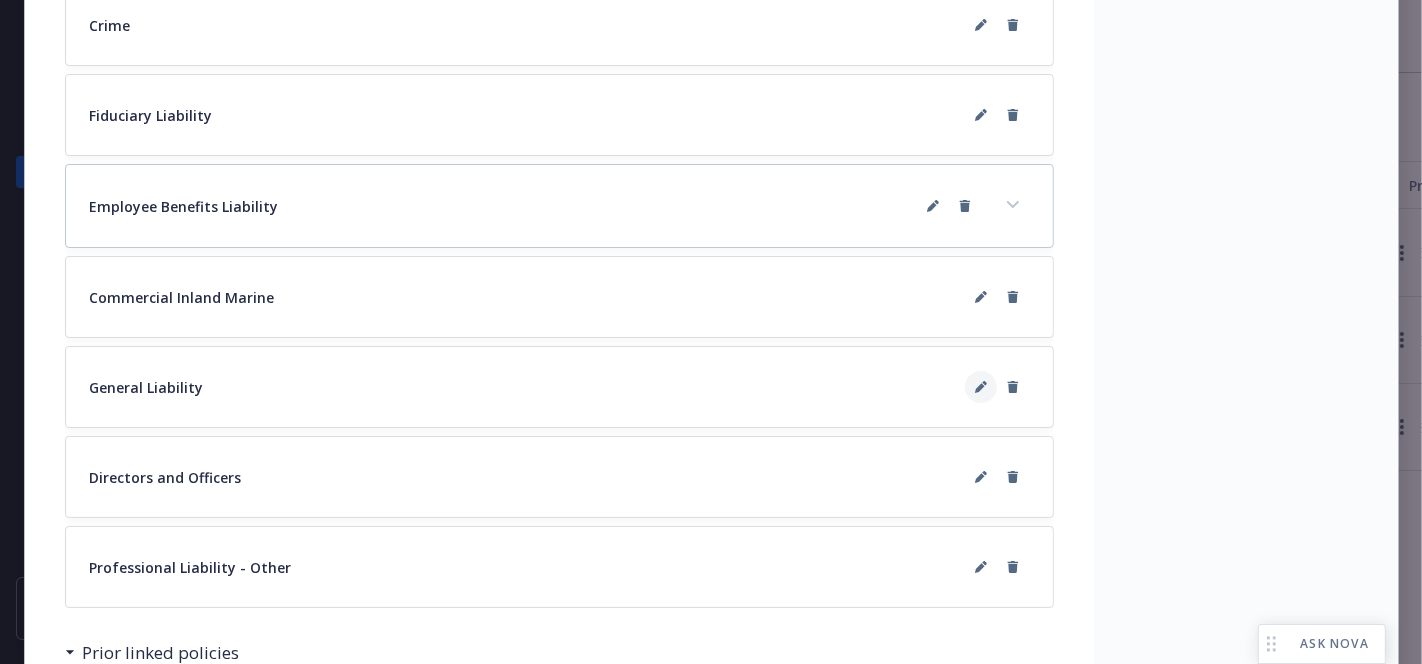 click 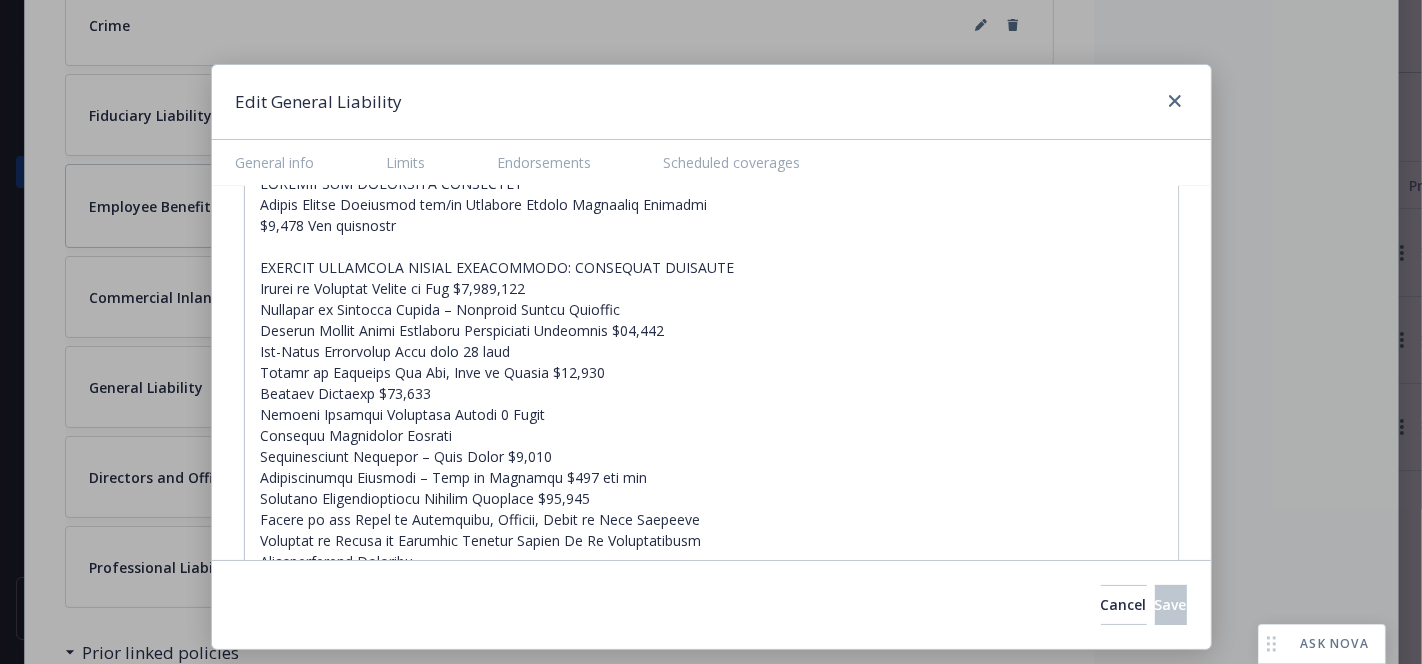 scroll, scrollTop: 2422, scrollLeft: 0, axis: vertical 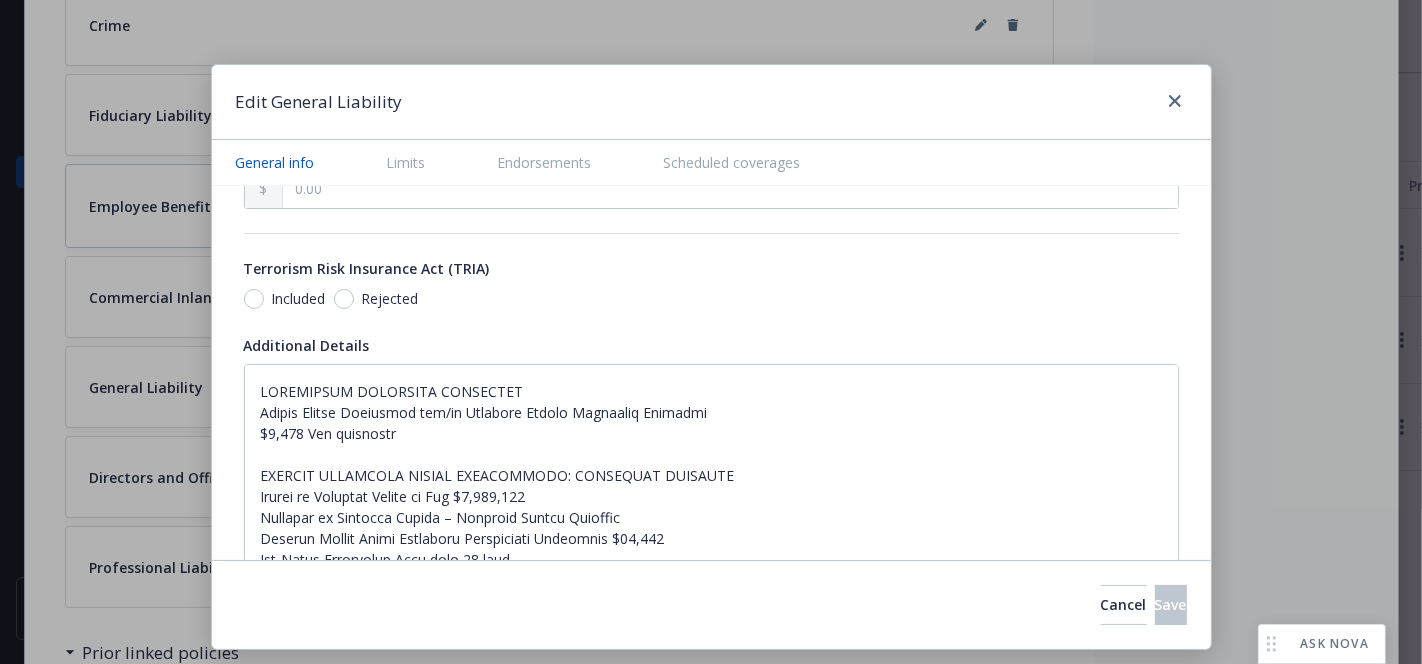 click on "General info" at bounding box center [275, 162] 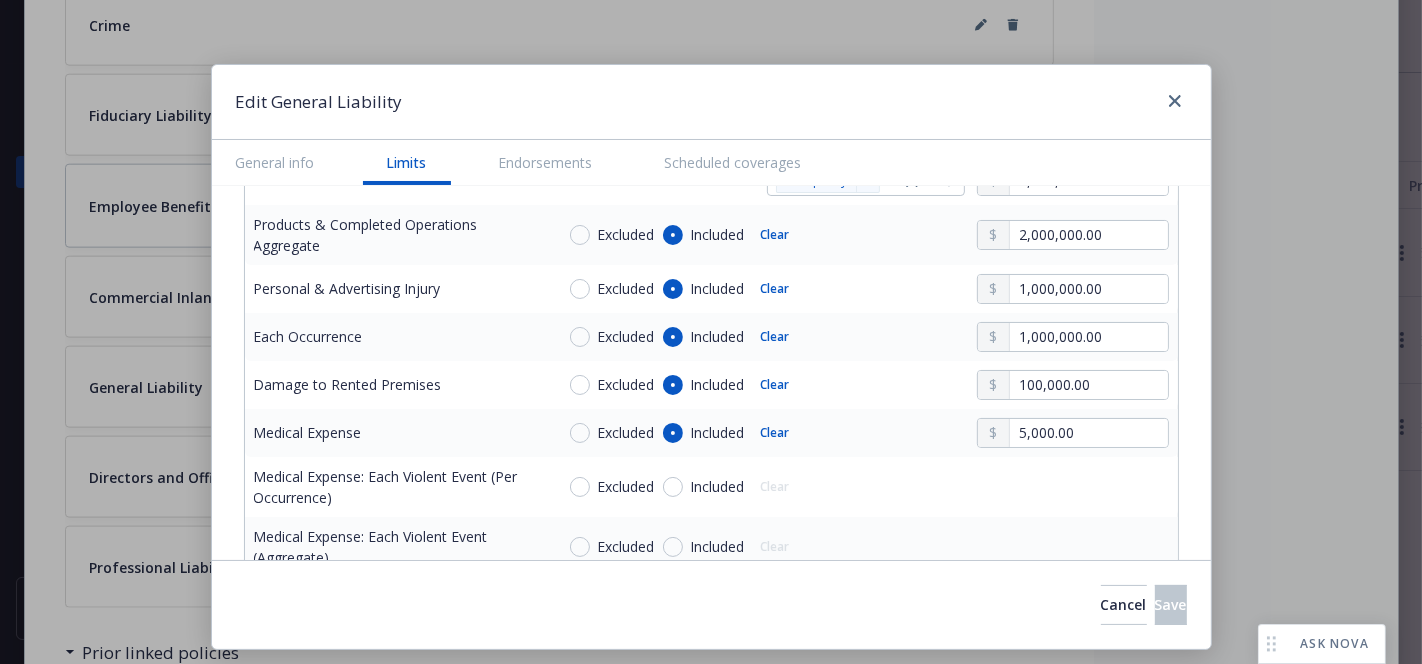 scroll, scrollTop: 175, scrollLeft: 0, axis: vertical 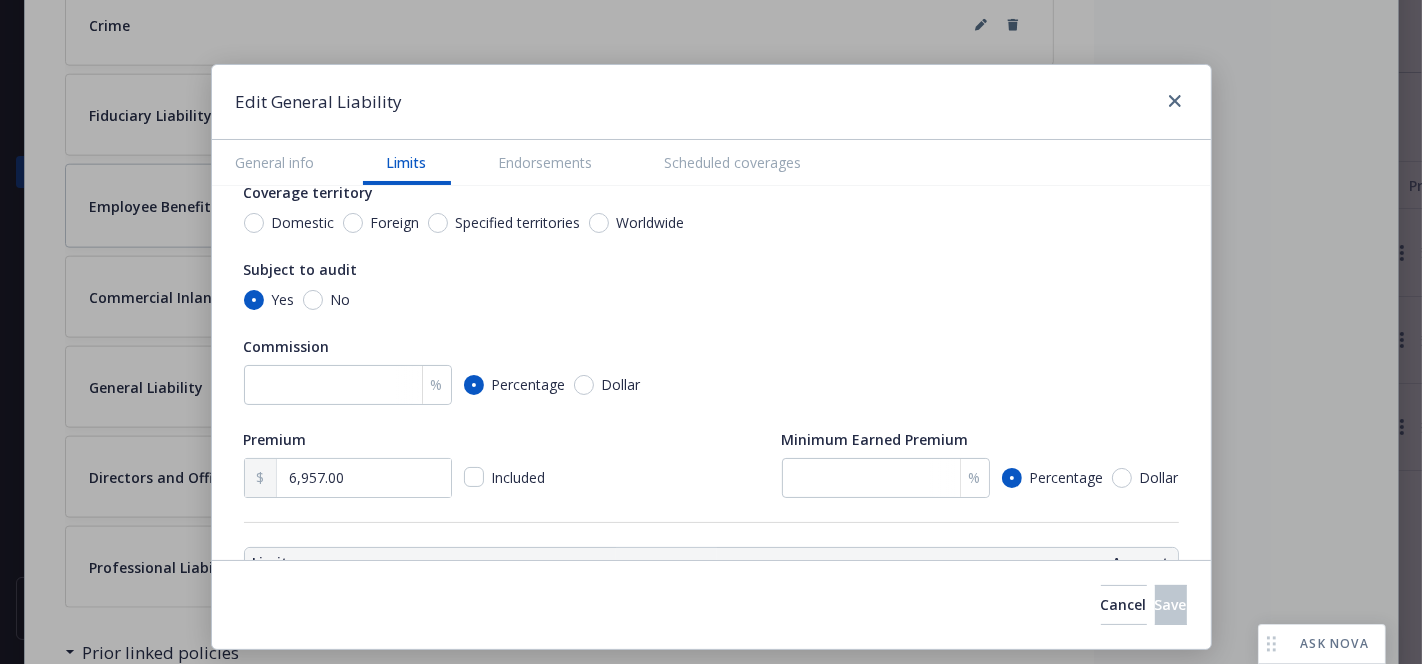 type on "x" 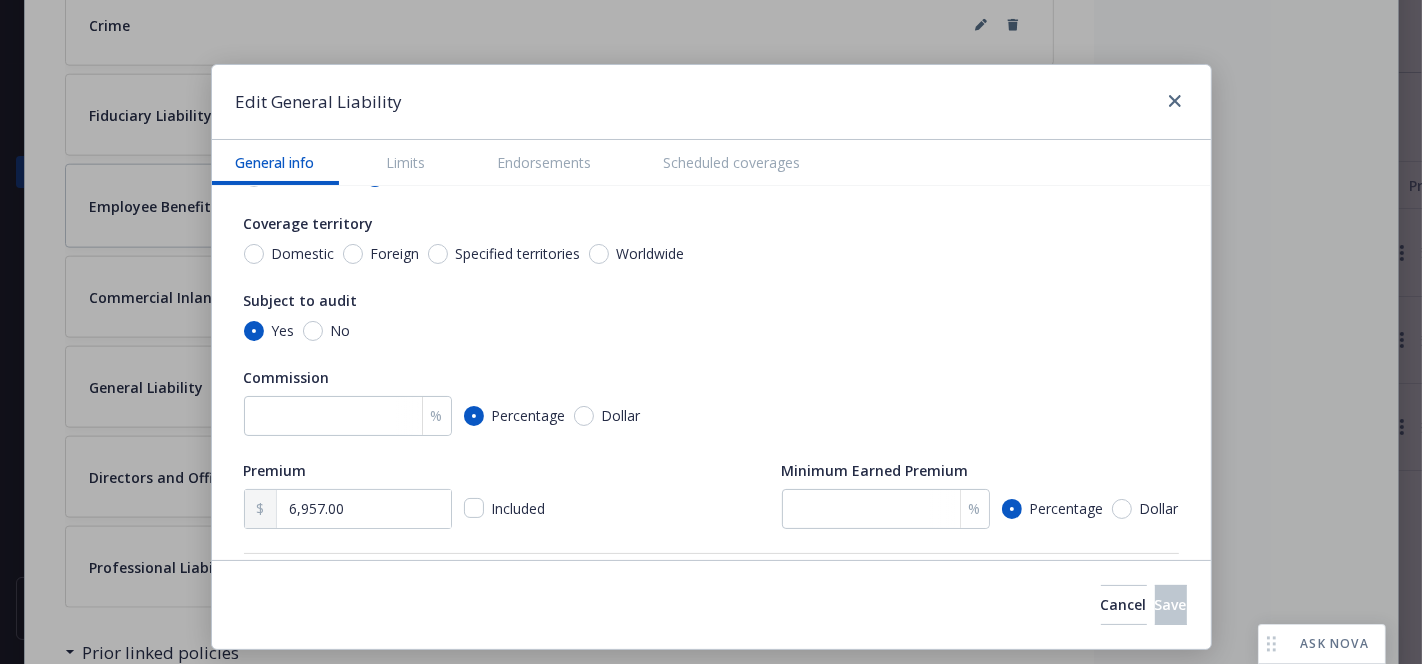 click on "Edit General Liability" at bounding box center (711, 102) 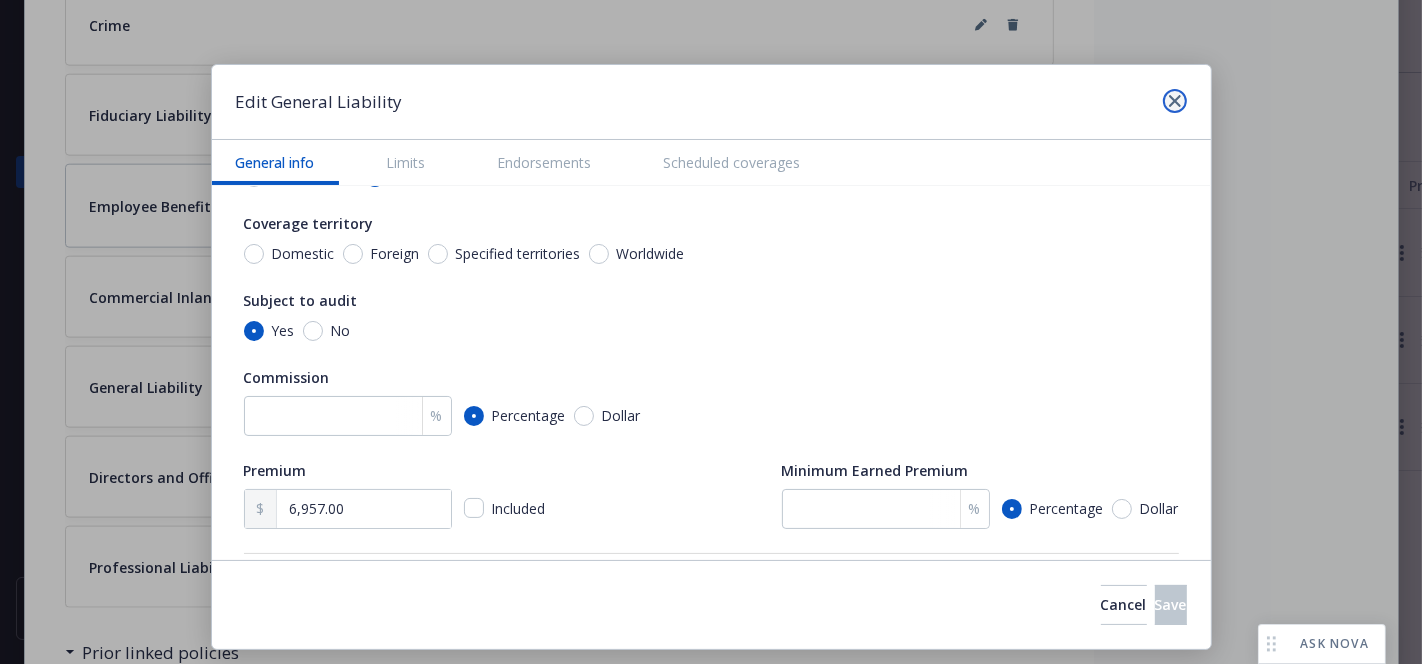 click 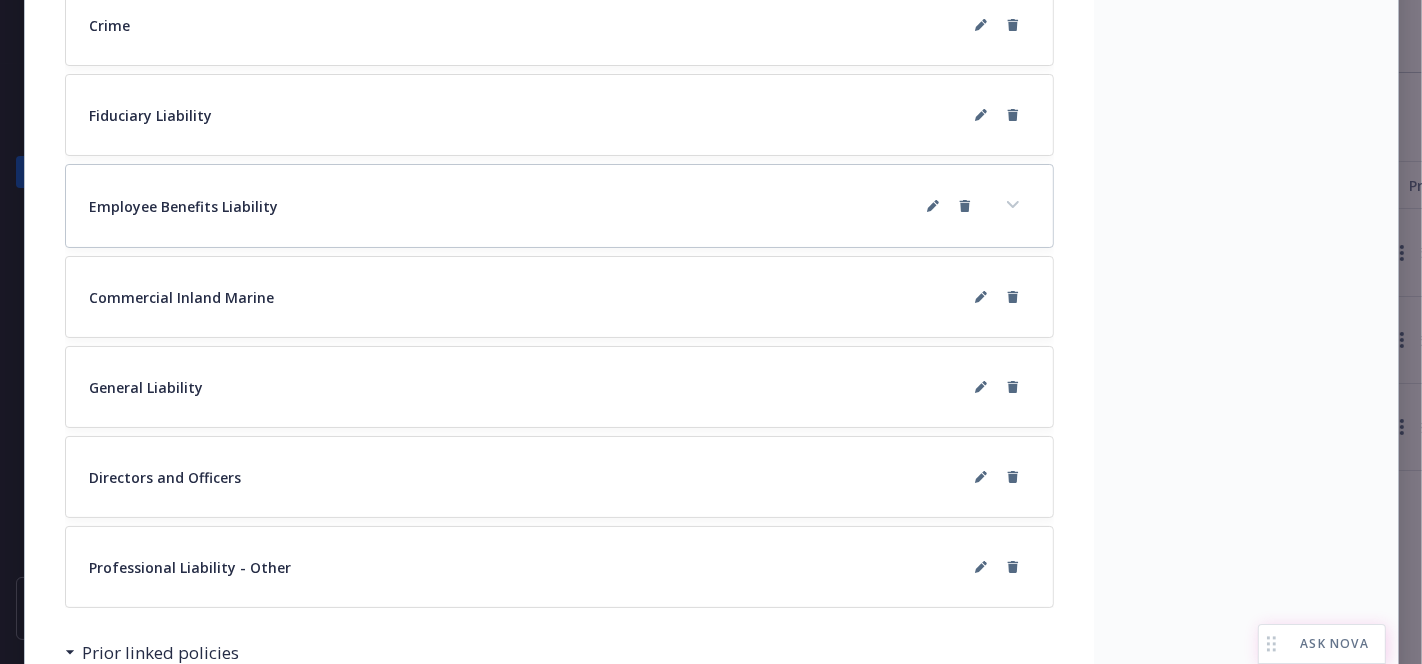 click on "ASK NOVA" at bounding box center [1334, 644] 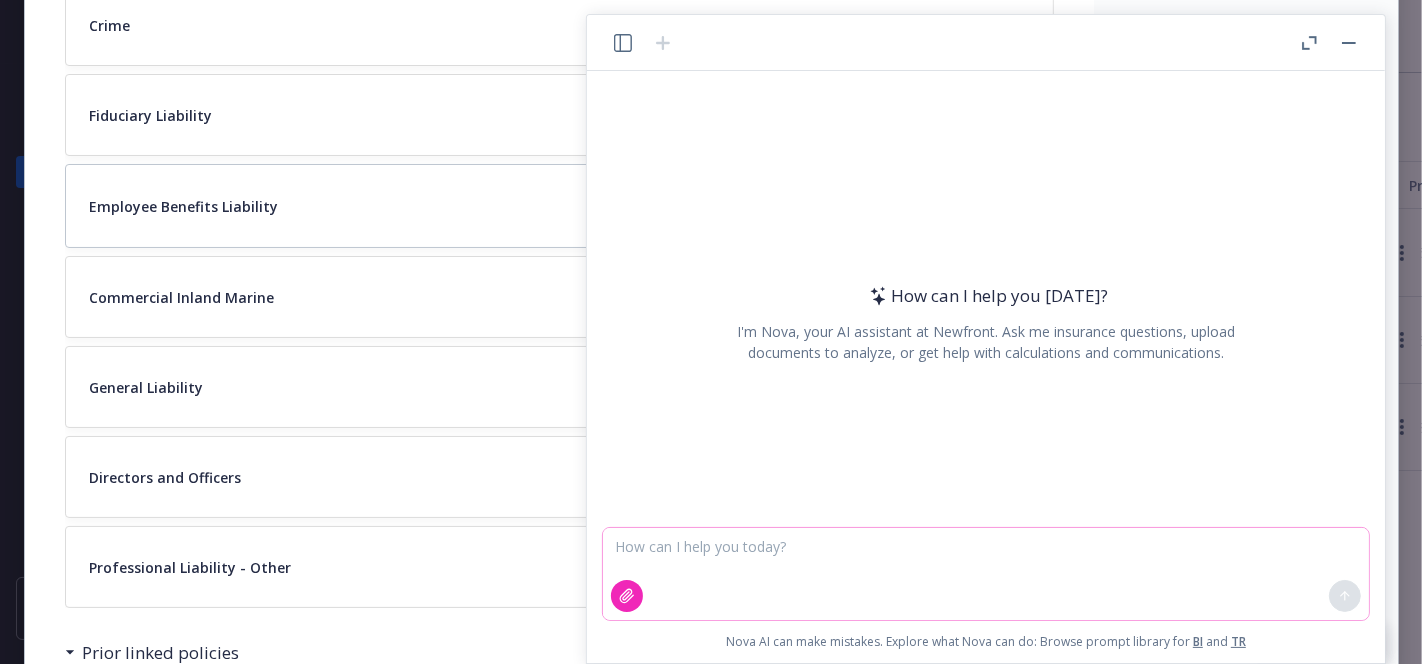 click 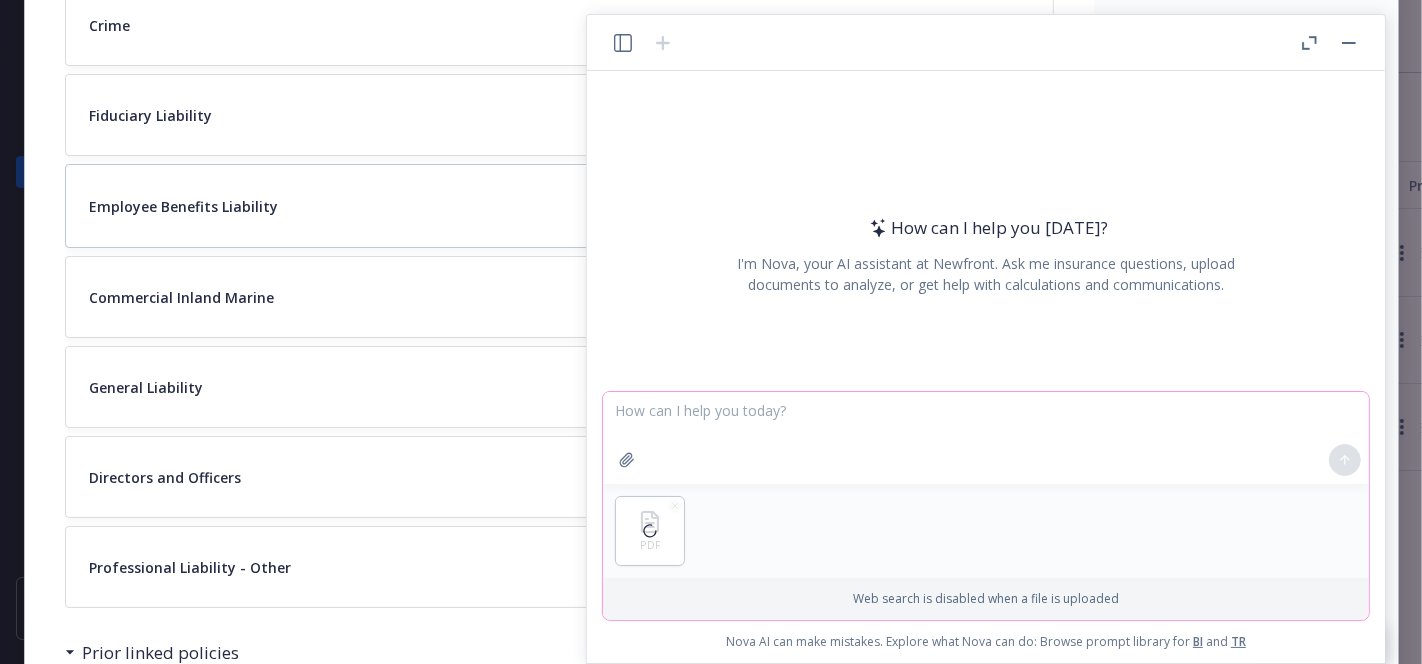 click at bounding box center [986, 438] 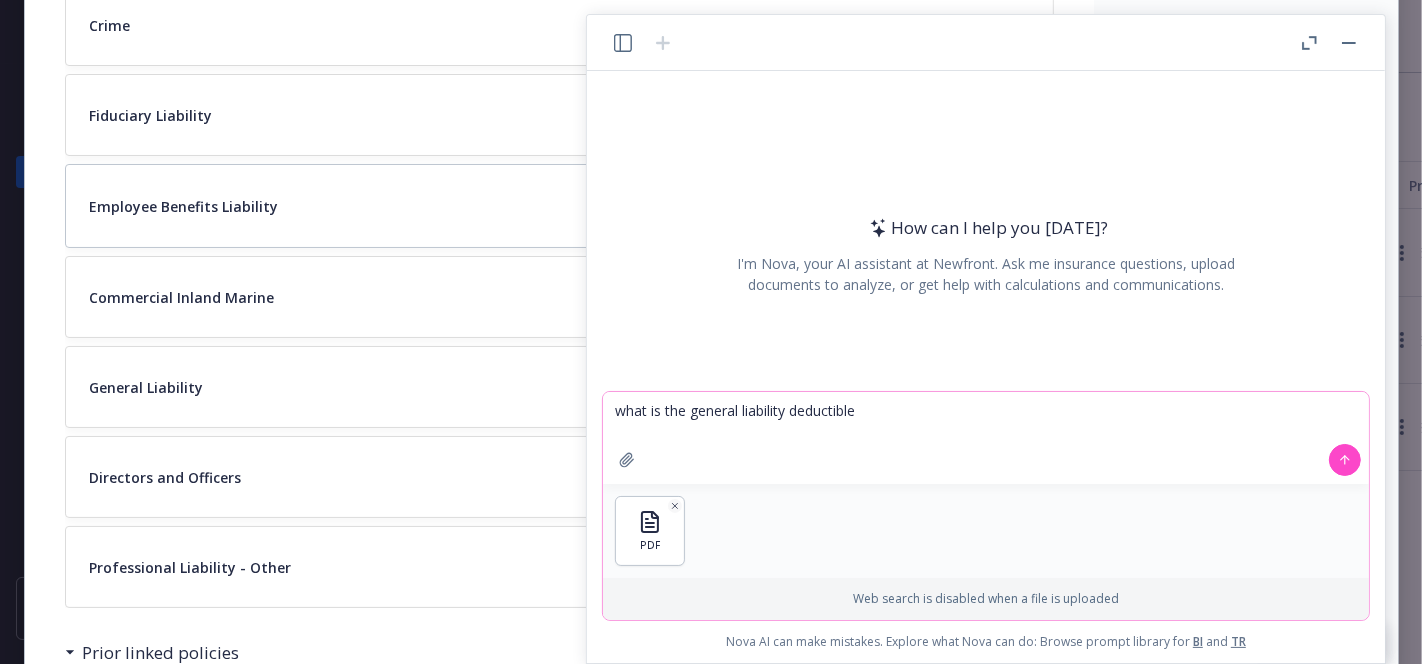 type on "what is the general liability deductible" 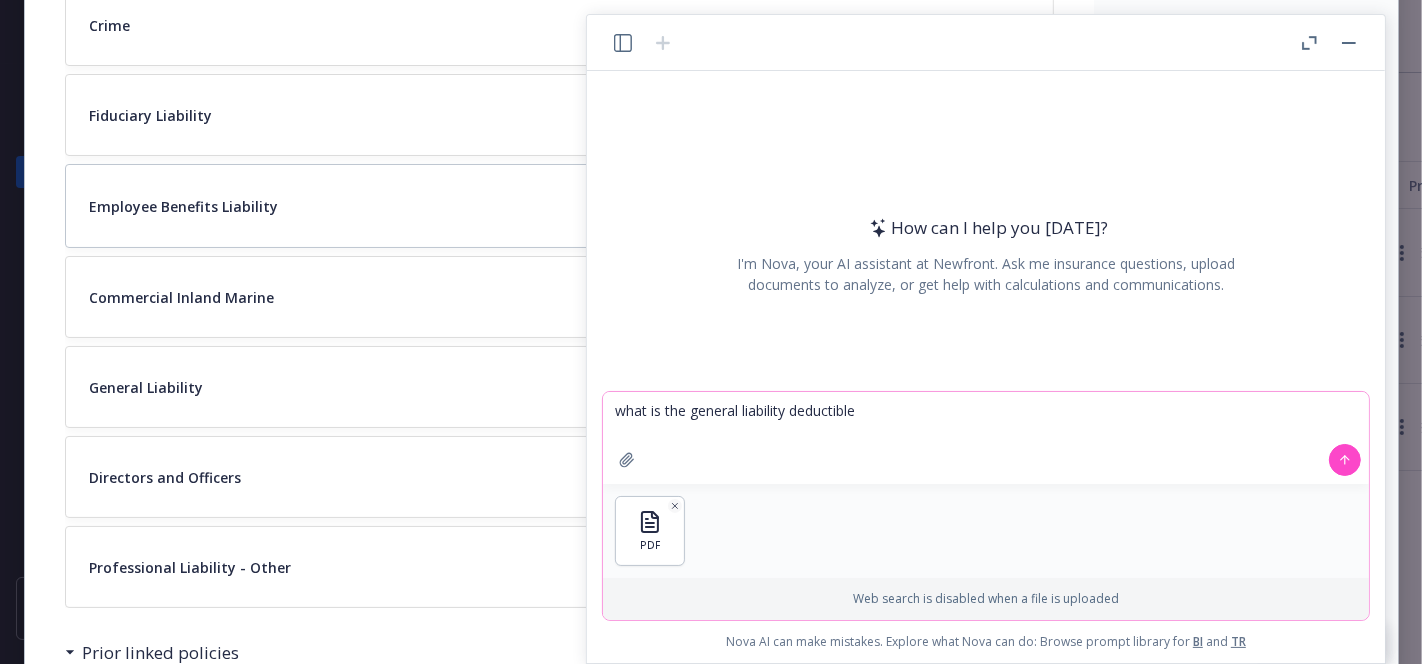 click at bounding box center [1345, 460] 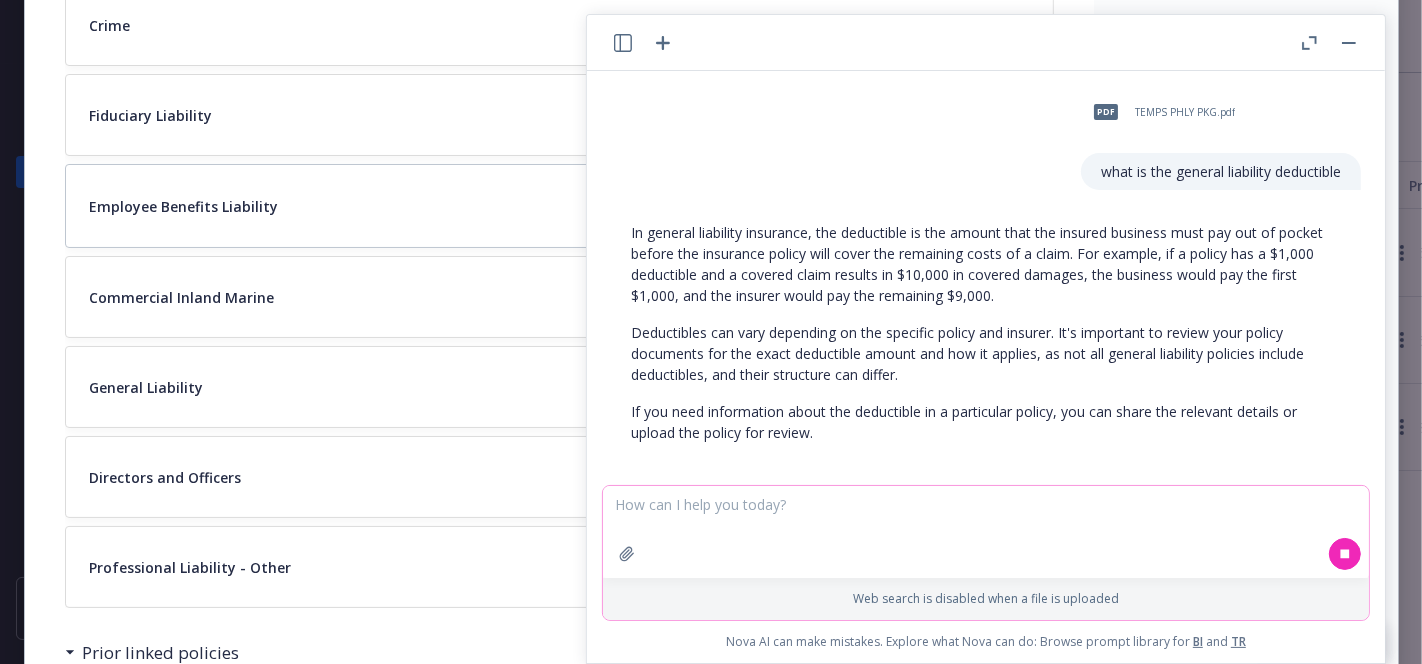 scroll, scrollTop: 12, scrollLeft: 0, axis: vertical 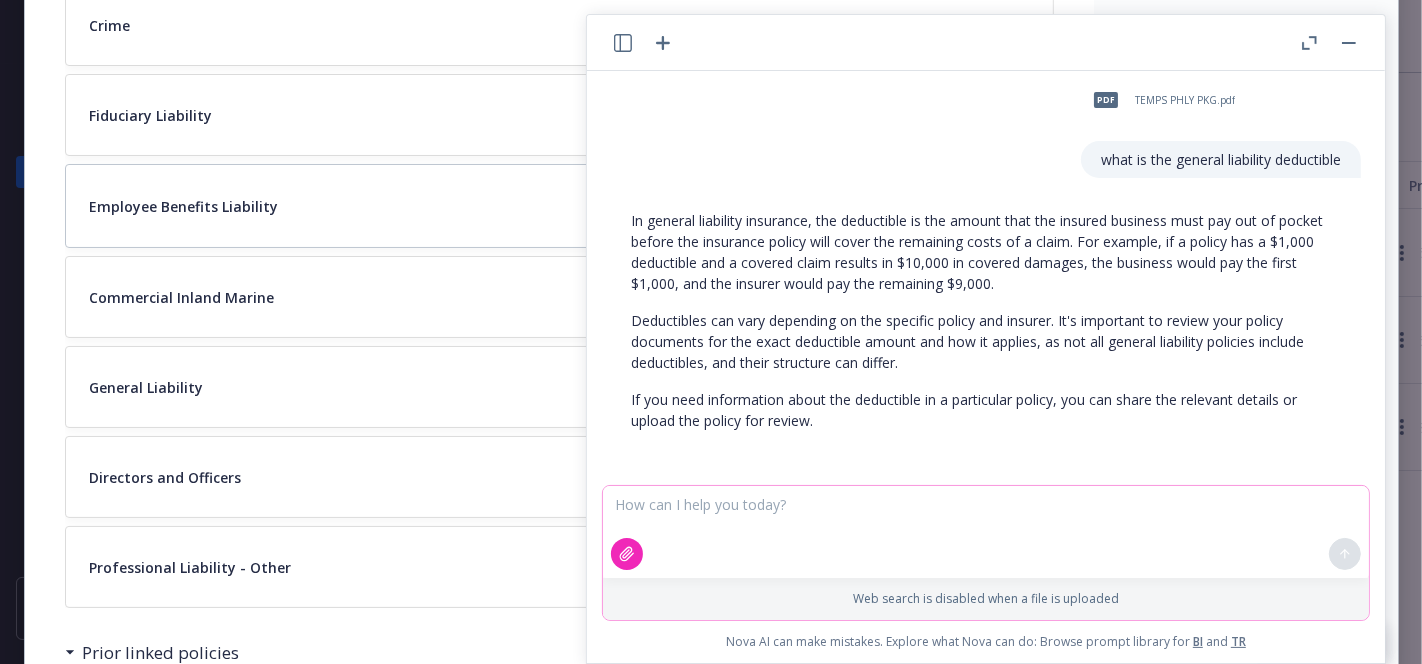 click 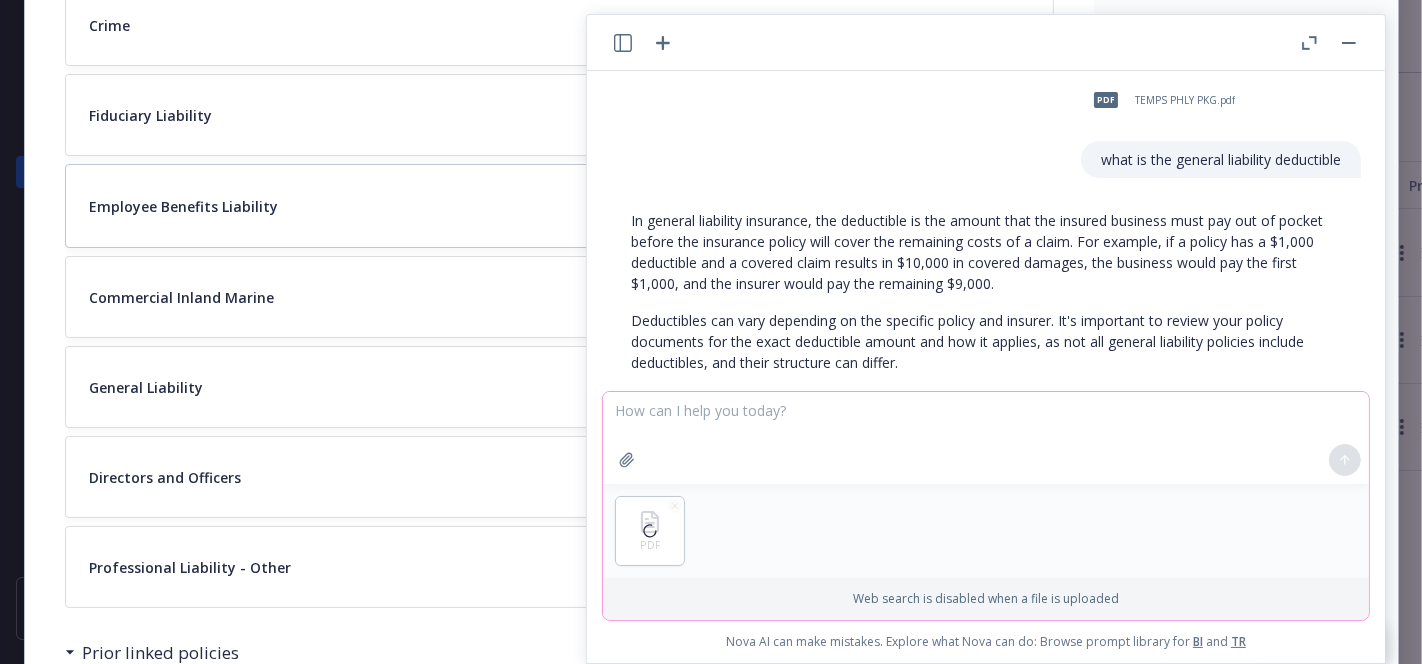 click at bounding box center (986, 438) 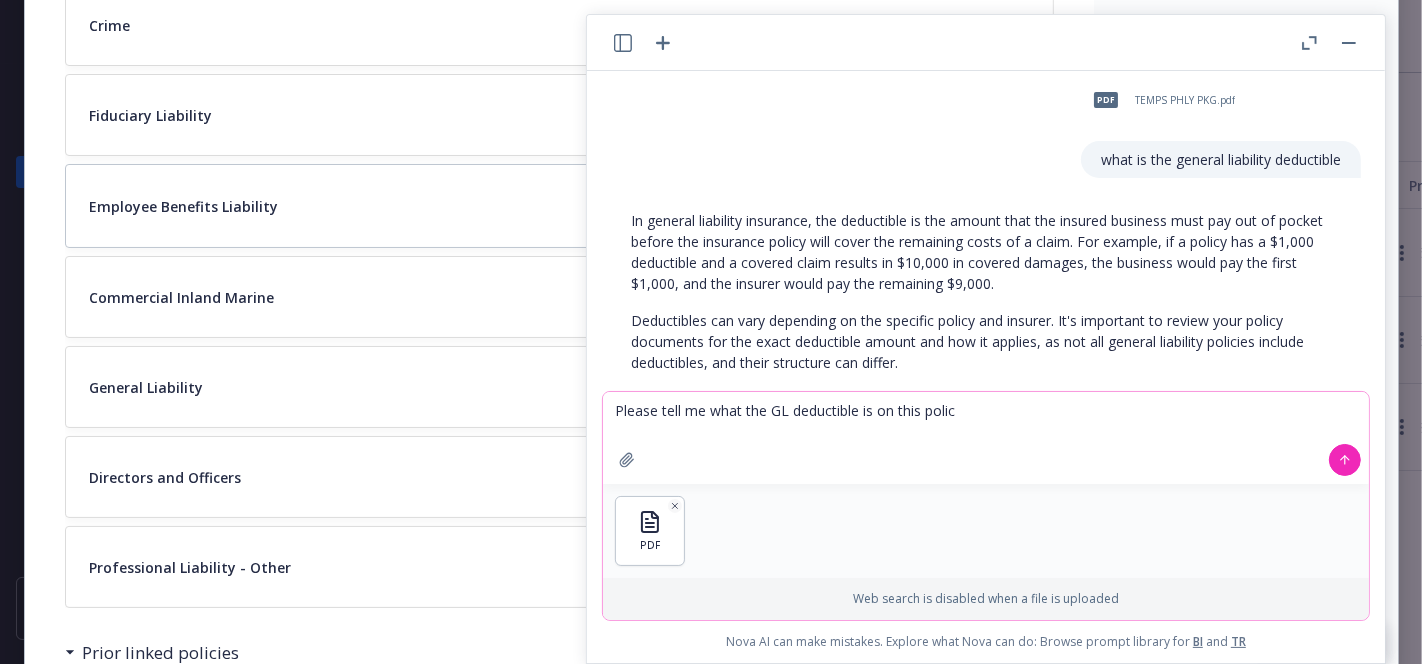 type on "Please tell me what the GL deductible is on this policy" 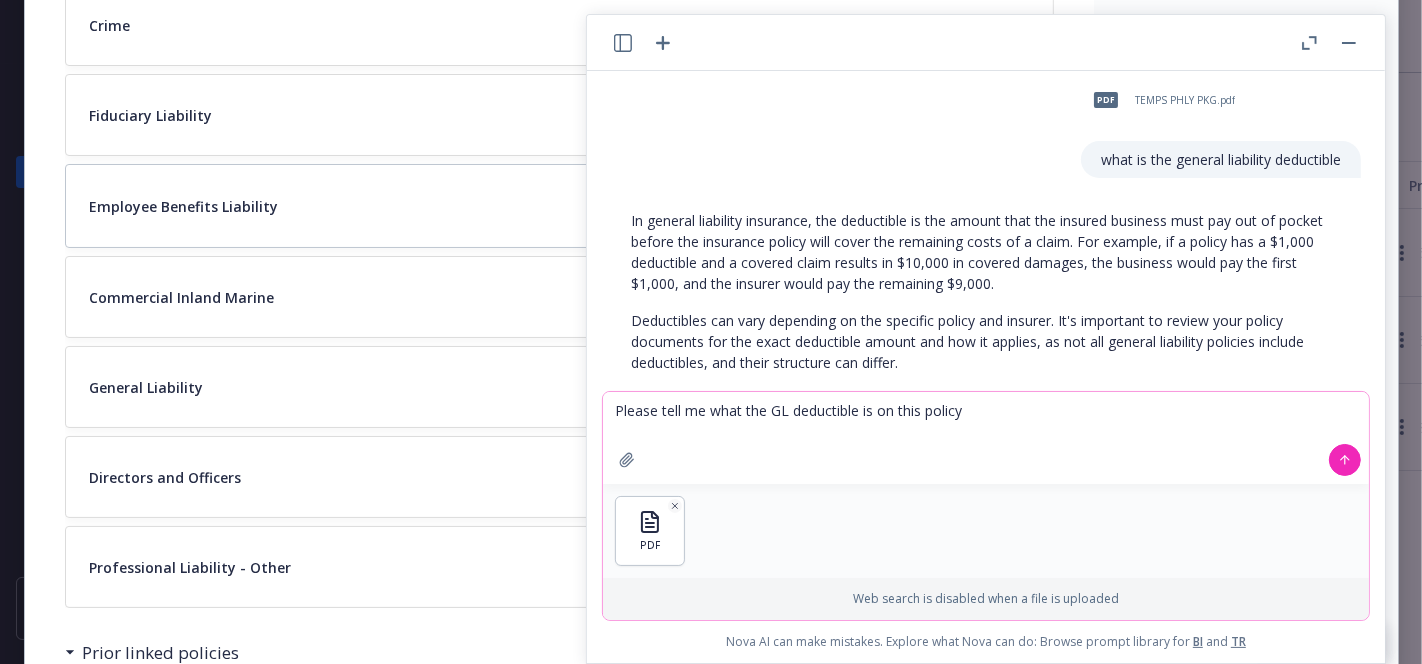 type 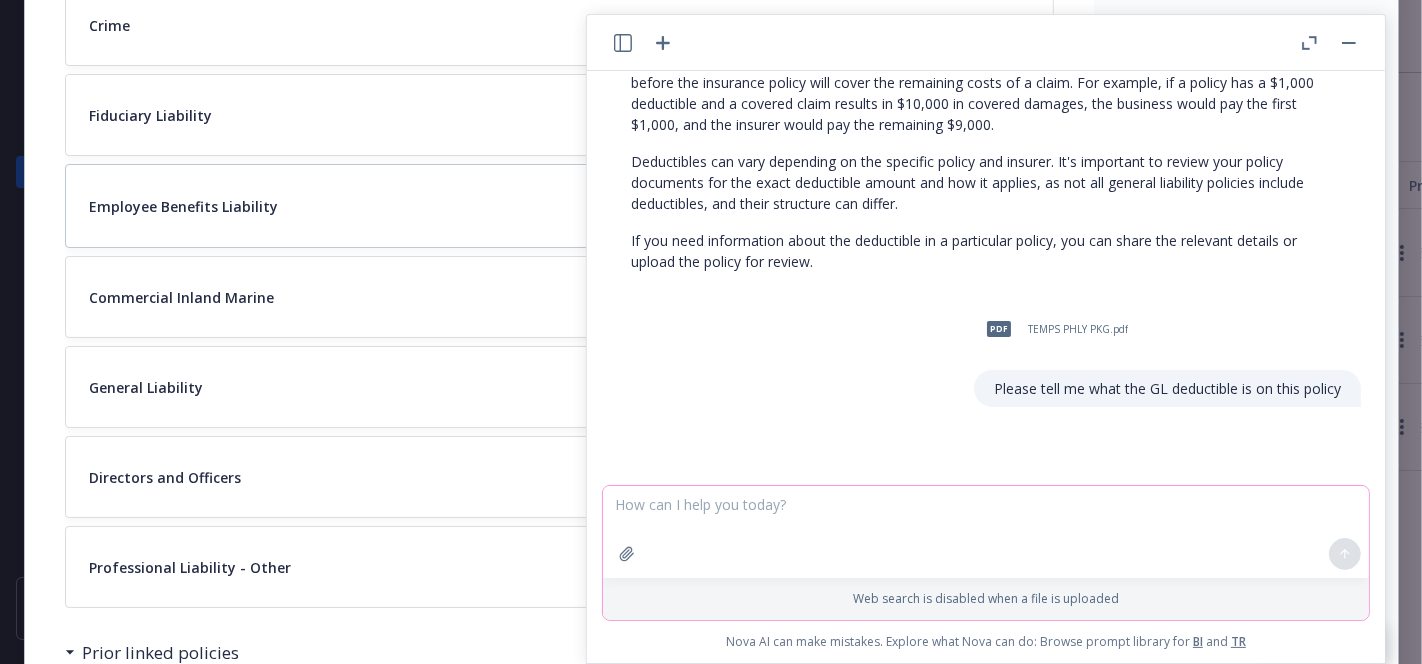 scroll, scrollTop: 195, scrollLeft: 0, axis: vertical 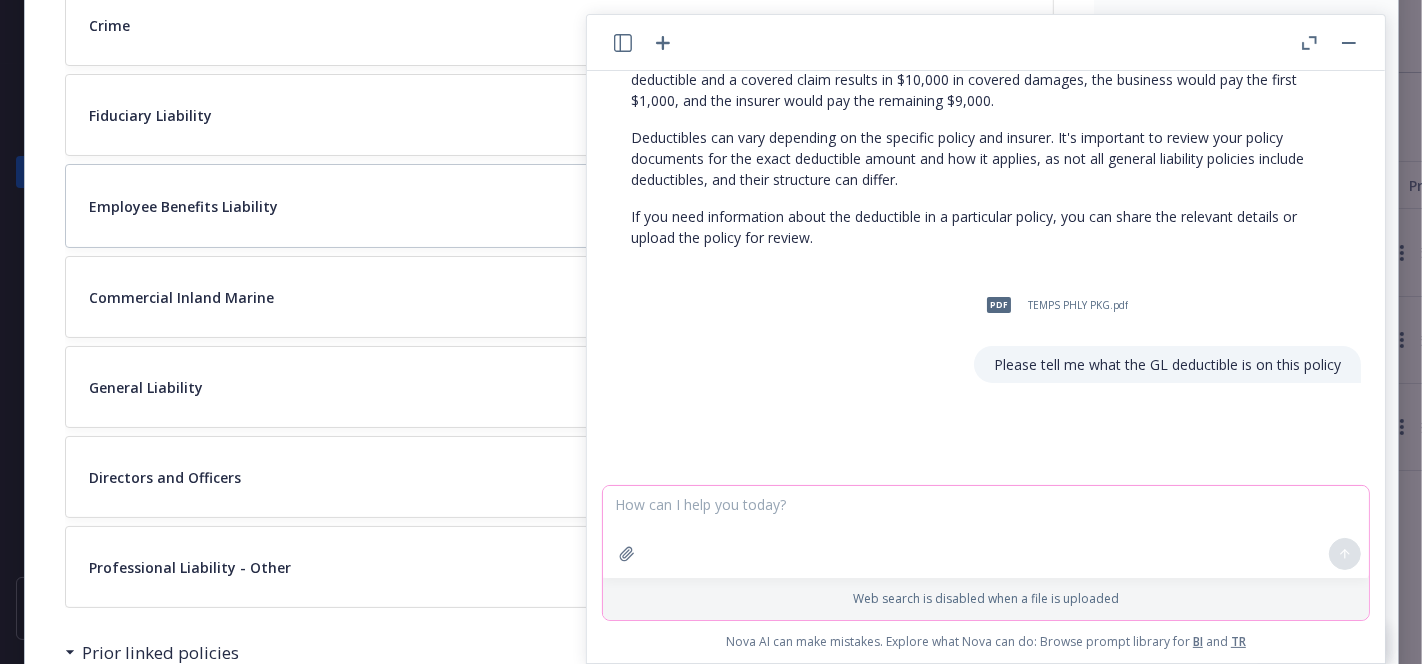click at bounding box center (986, 532) 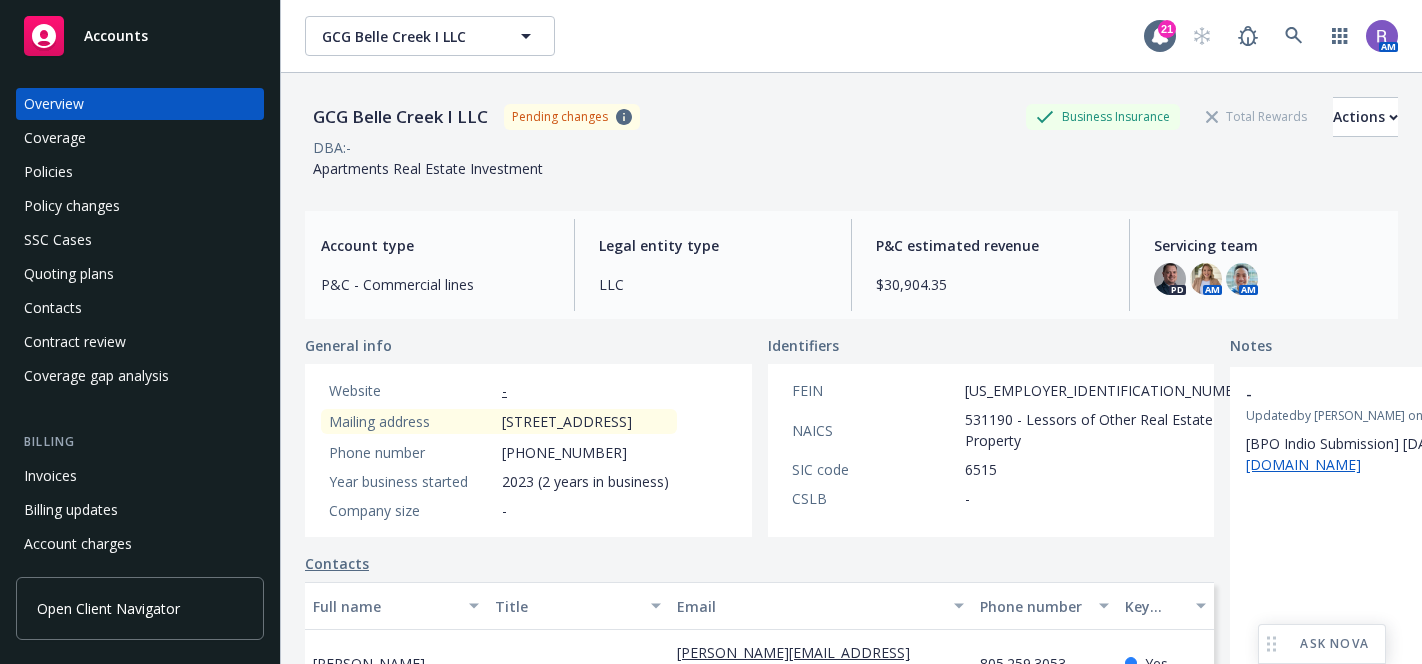 scroll, scrollTop: 0, scrollLeft: 0, axis: both 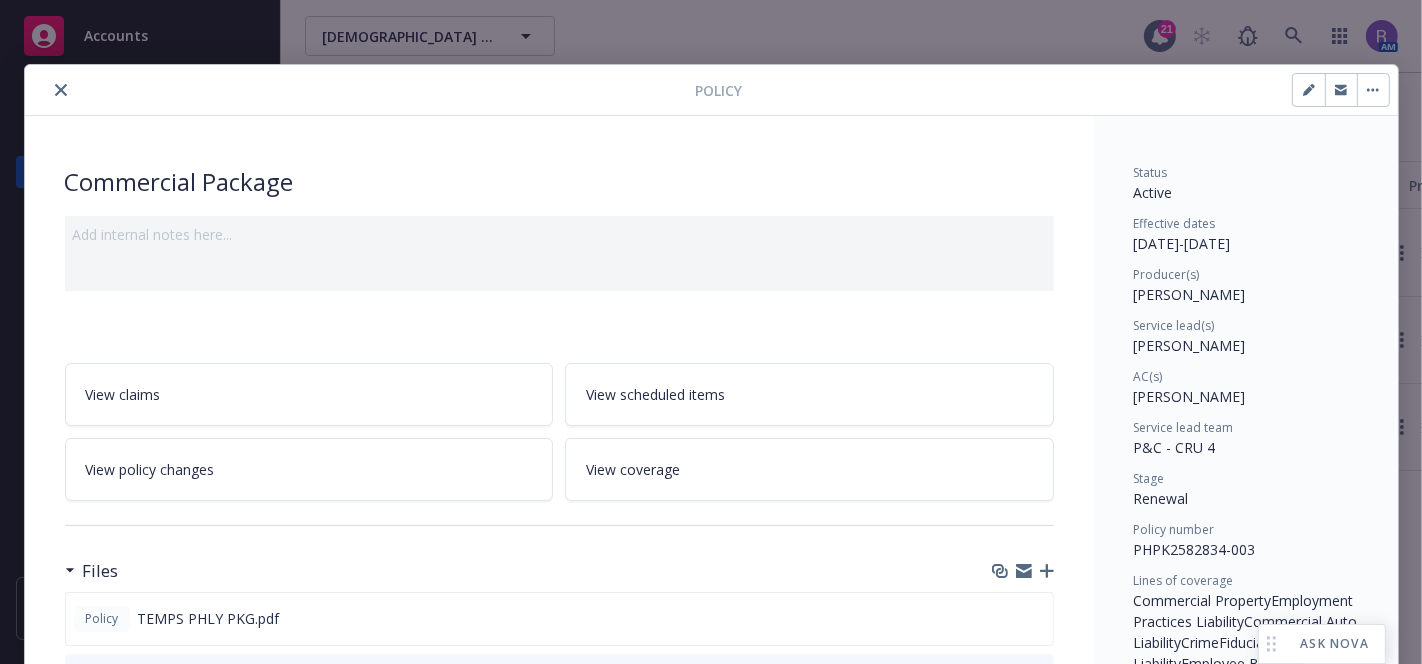 click on "Policy" at bounding box center [711, 90] 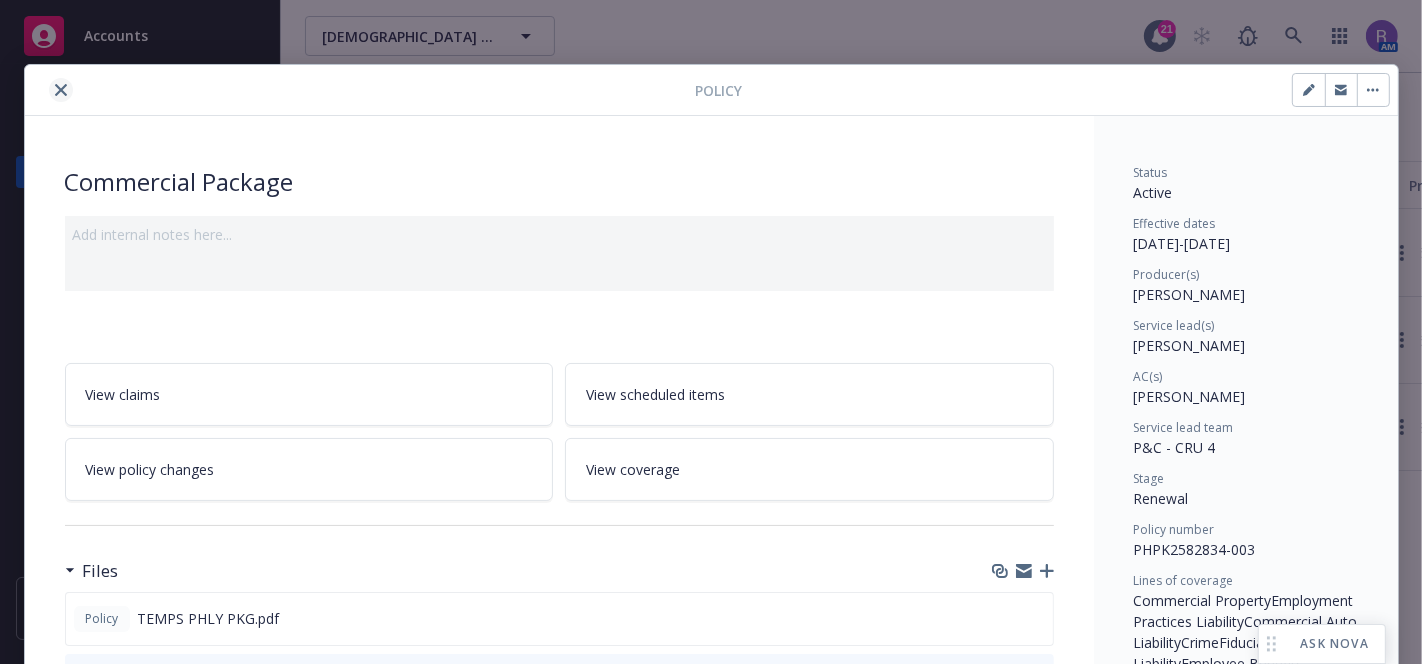 click at bounding box center (61, 90) 